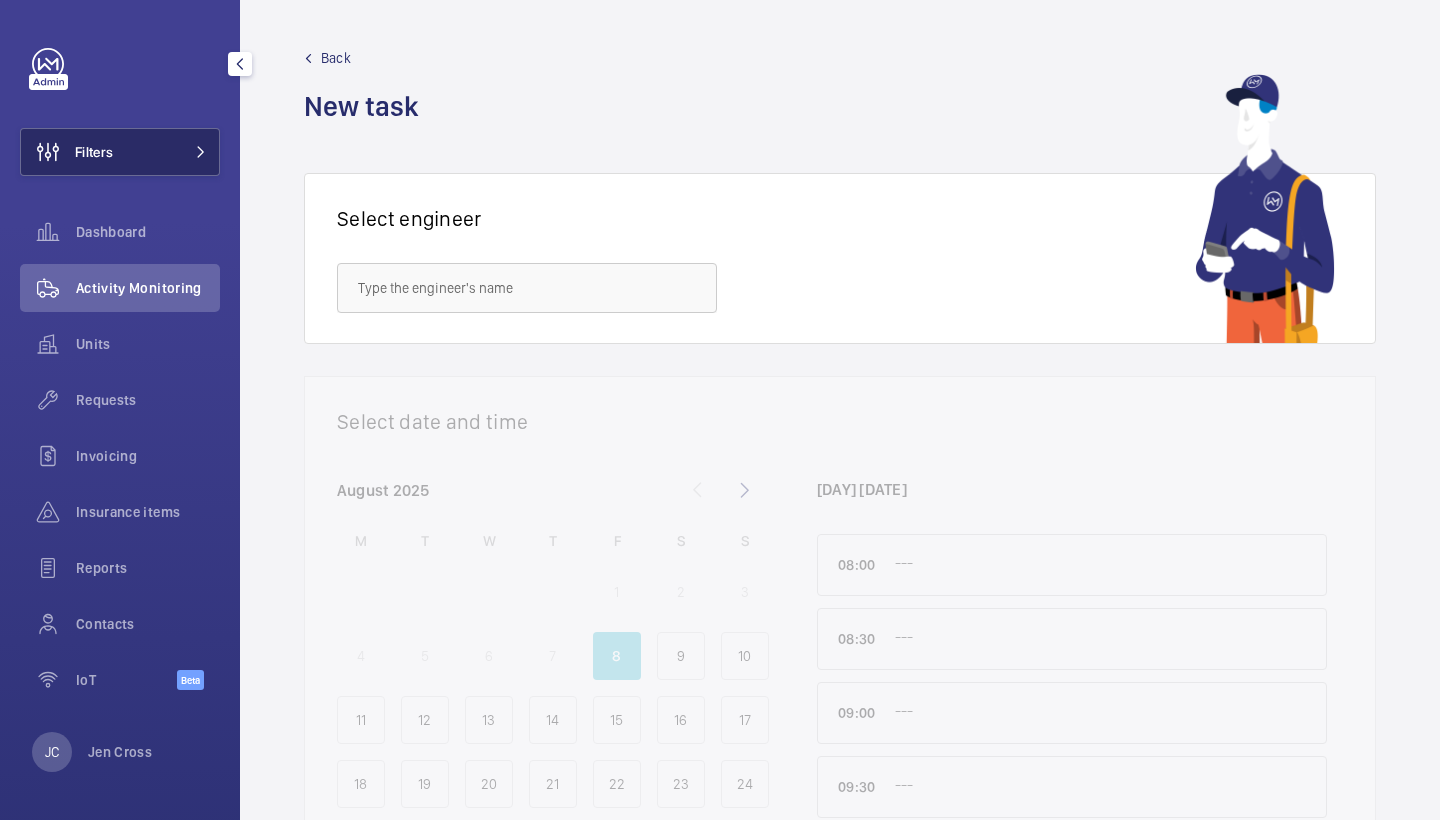 scroll, scrollTop: 0, scrollLeft: 0, axis: both 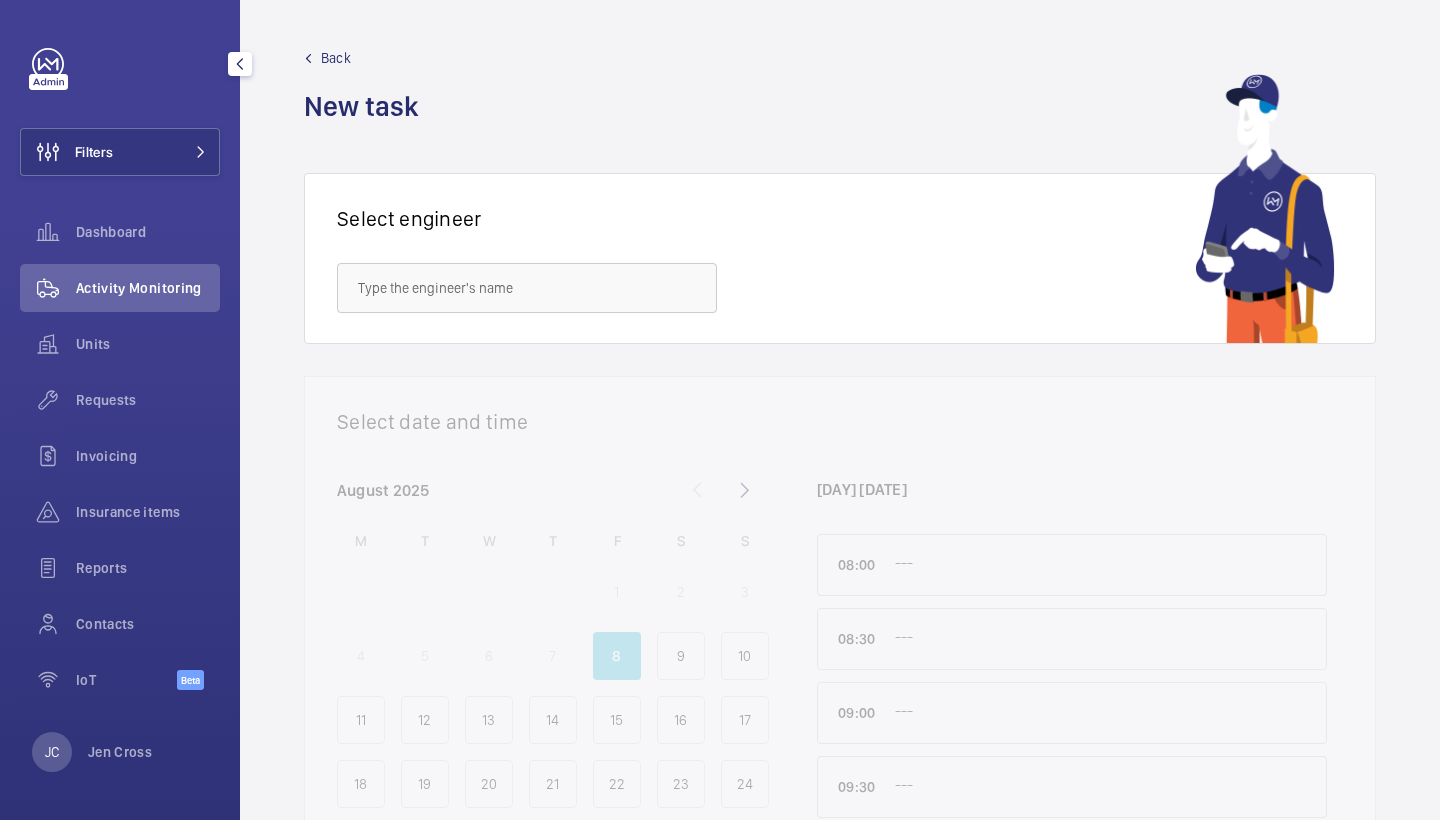 click on "Activity Monitoring" 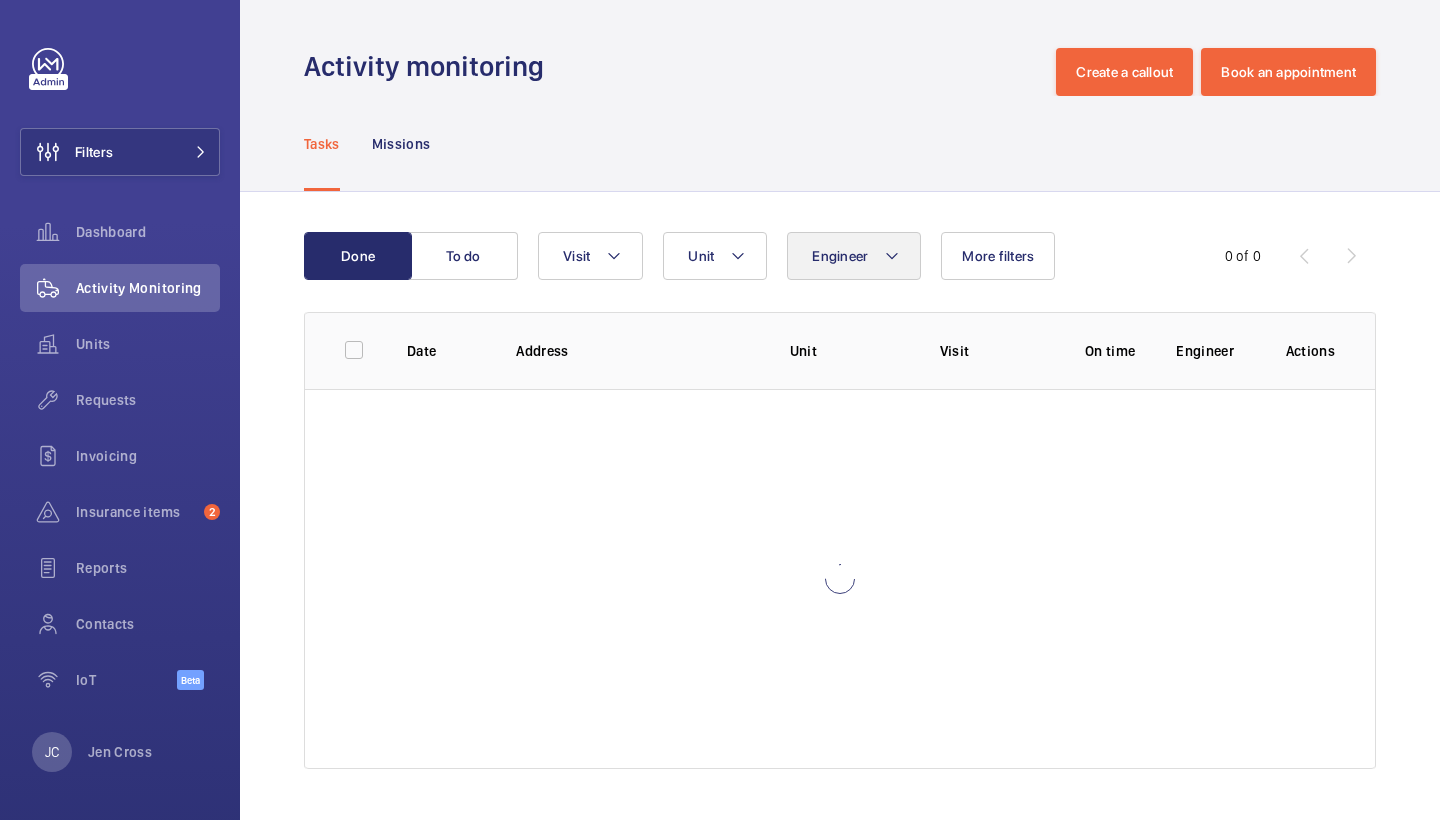 click on "Engineer" 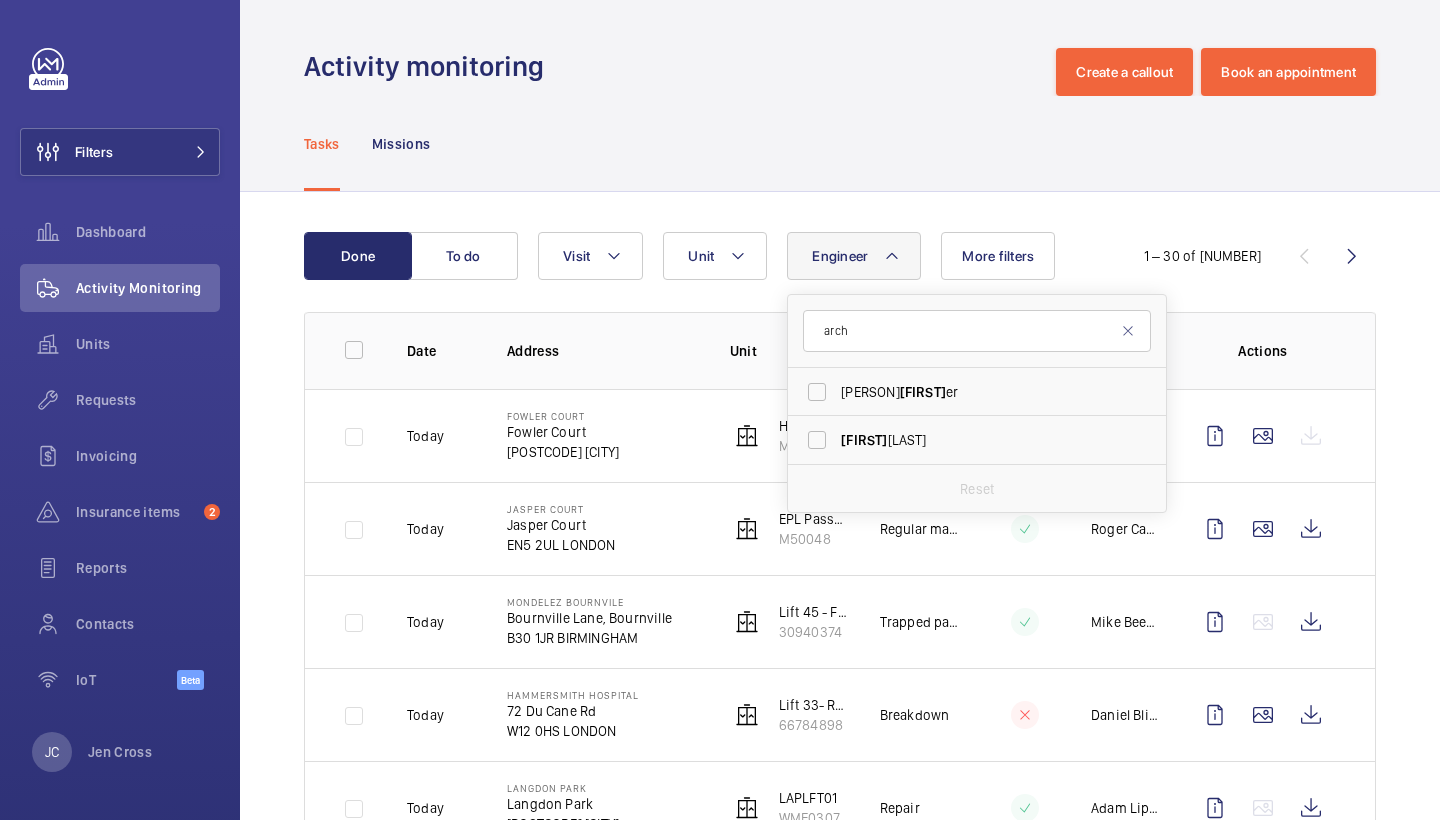 type on "arch" 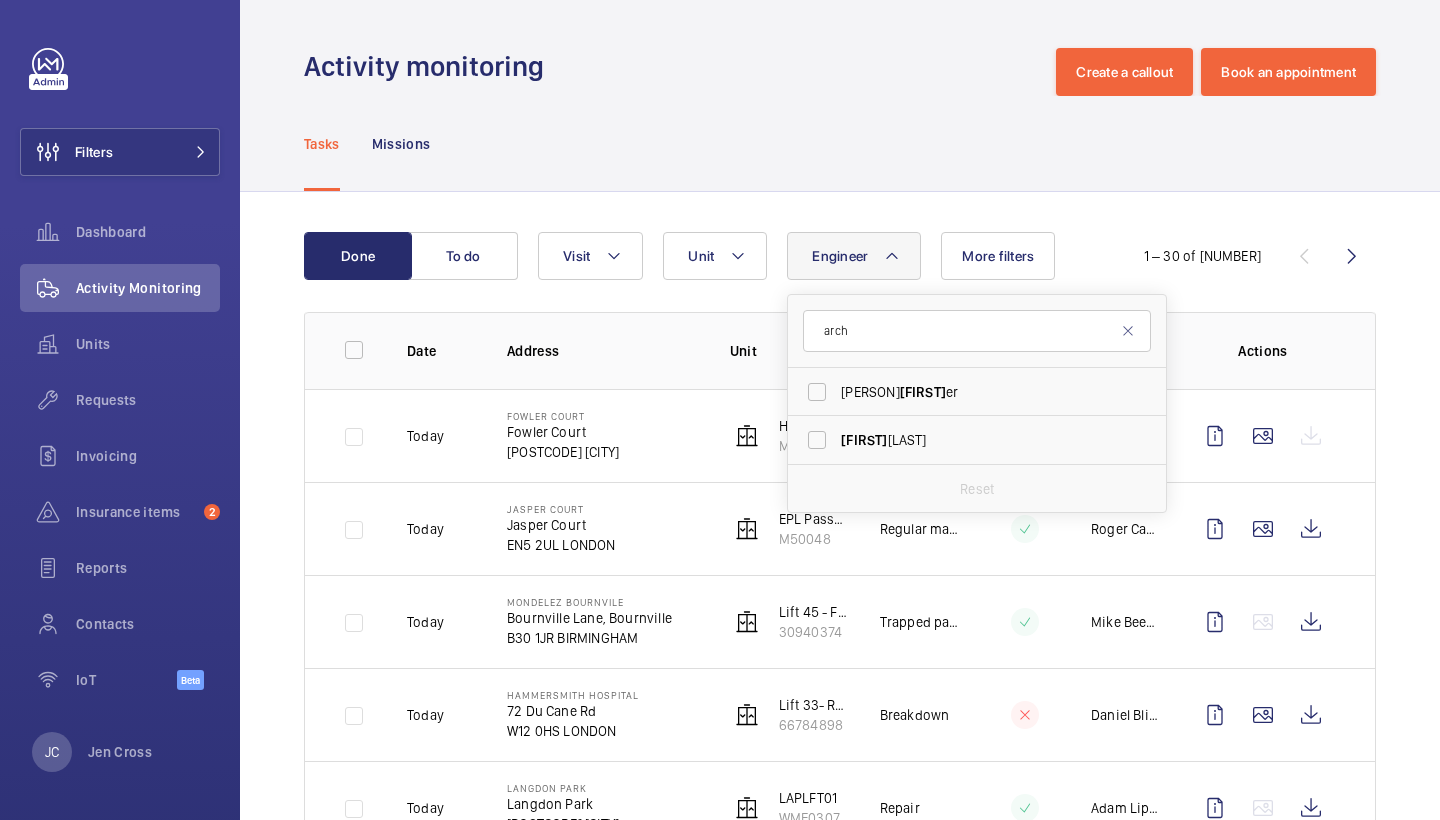 click on "[FIRST] [LAST]" at bounding box center [978, 440] 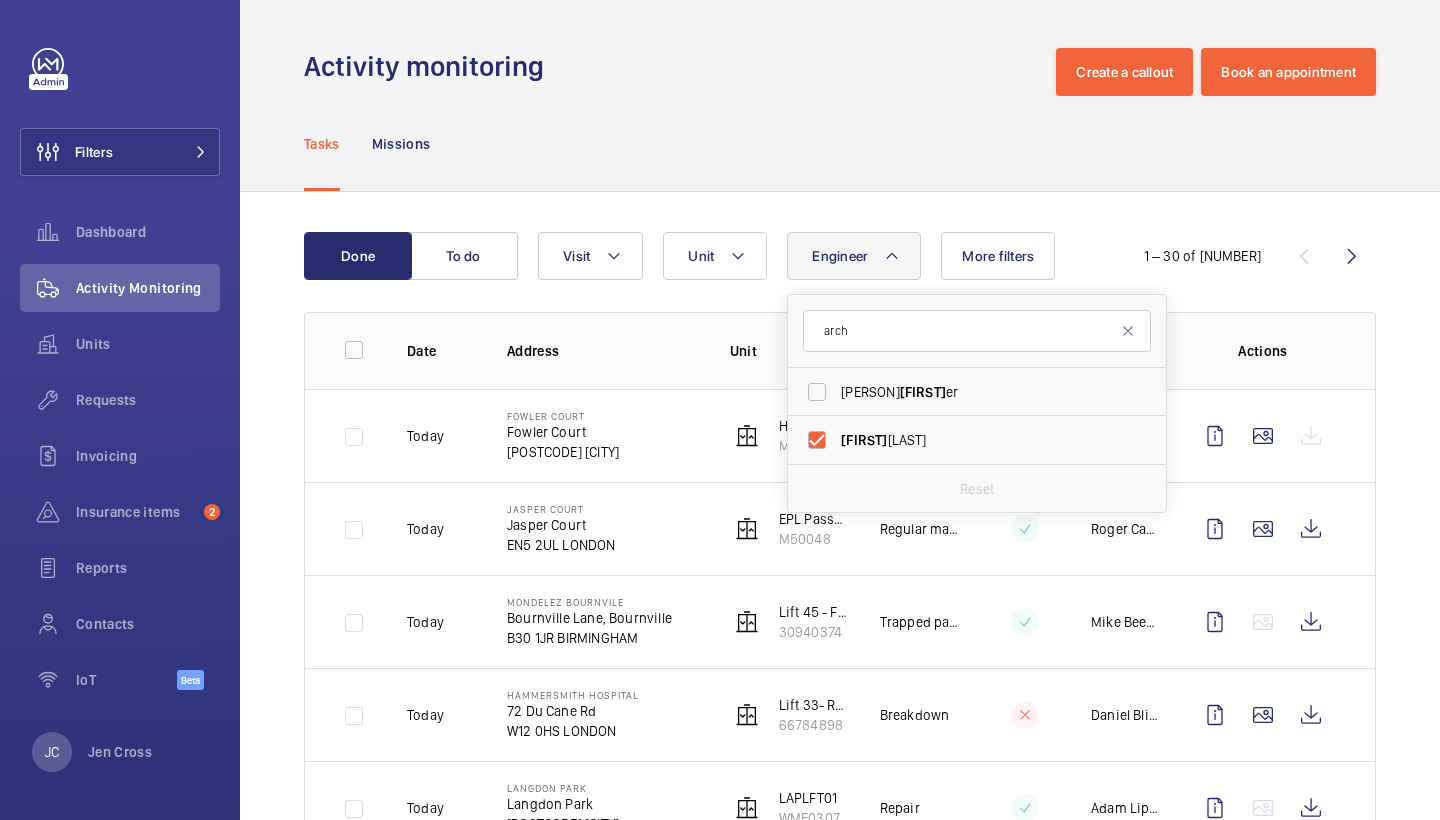 checkbox on "true" 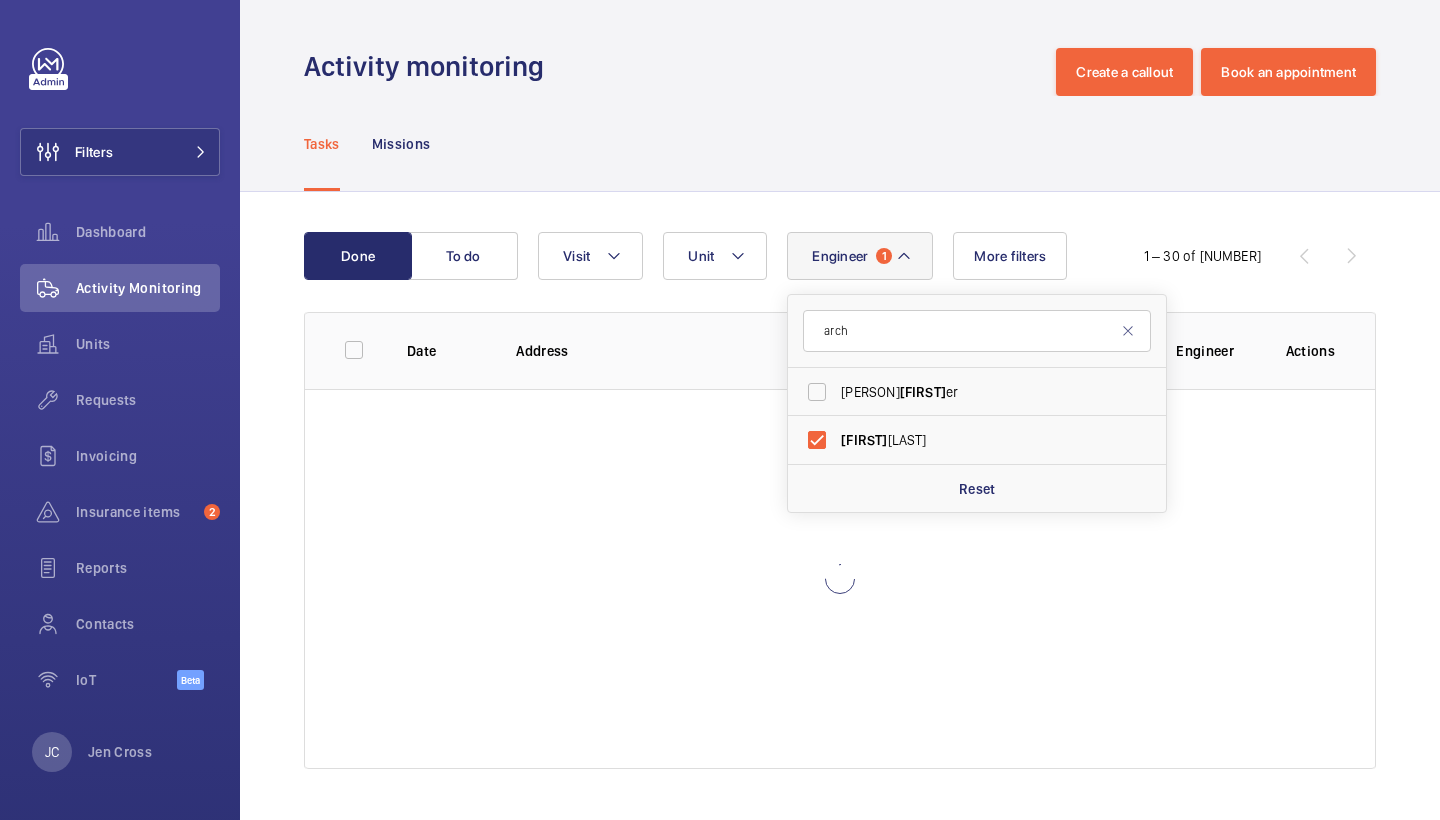 click on "Tasks Missions" 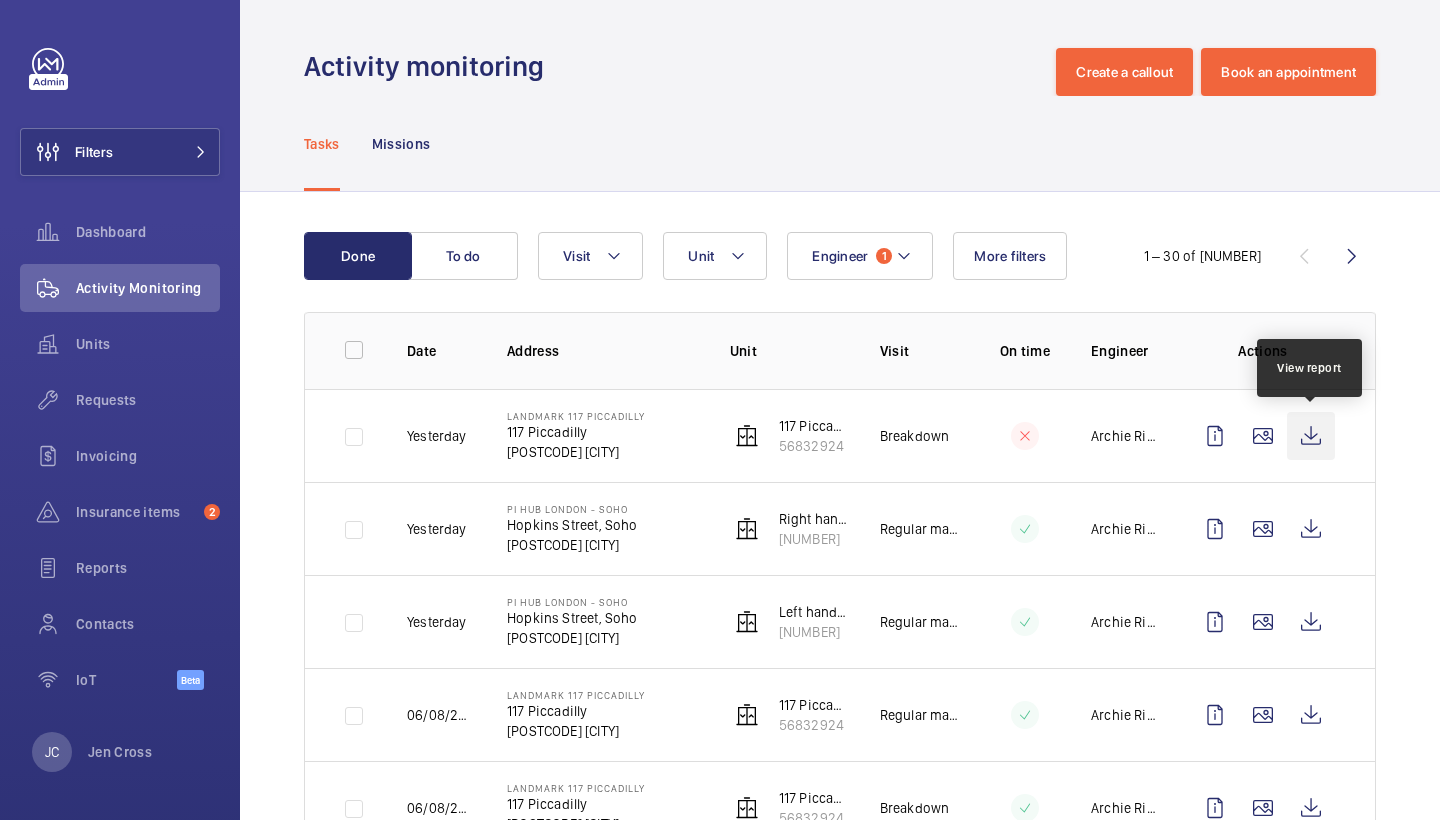 click 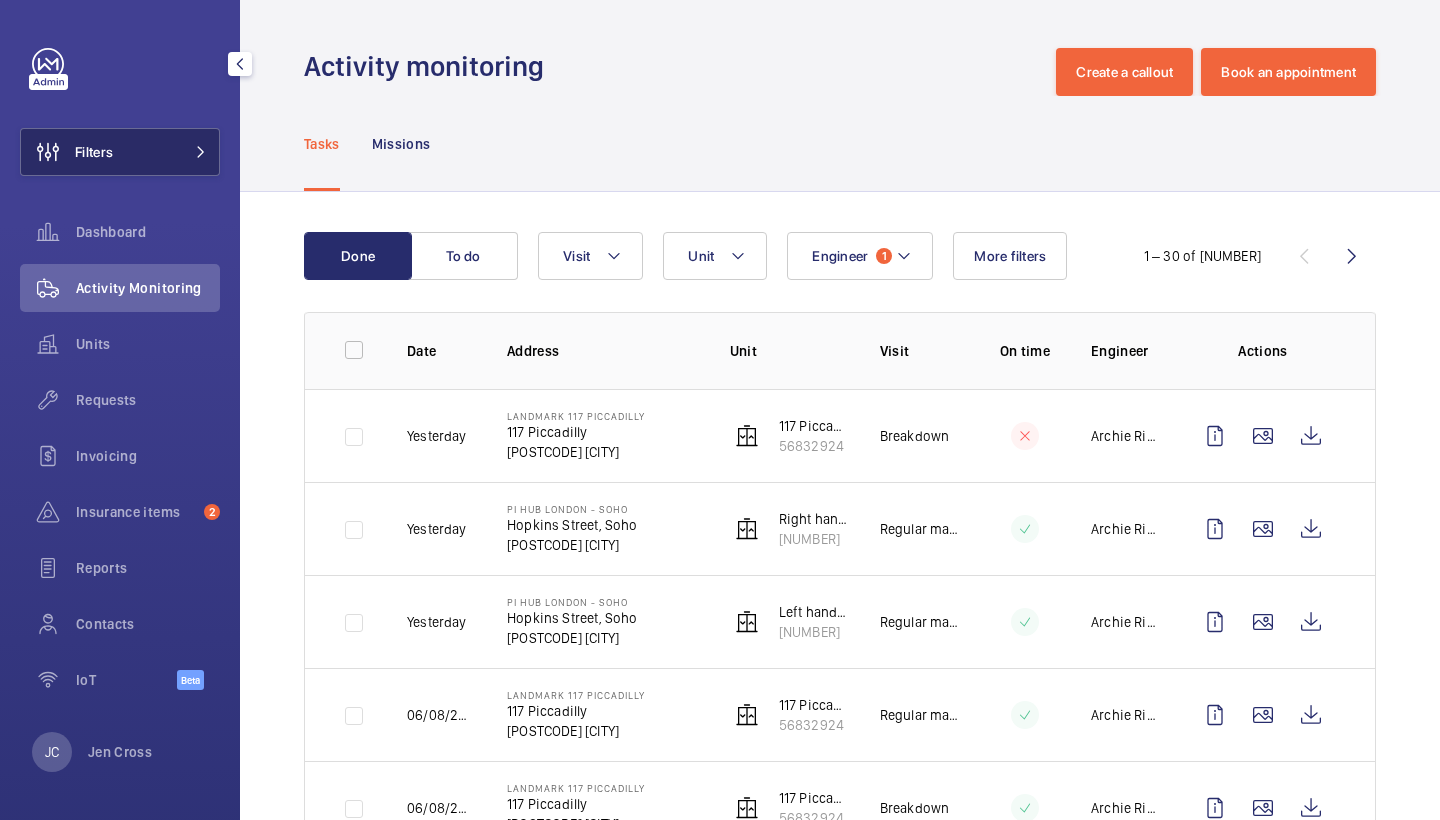 click on "Filters" 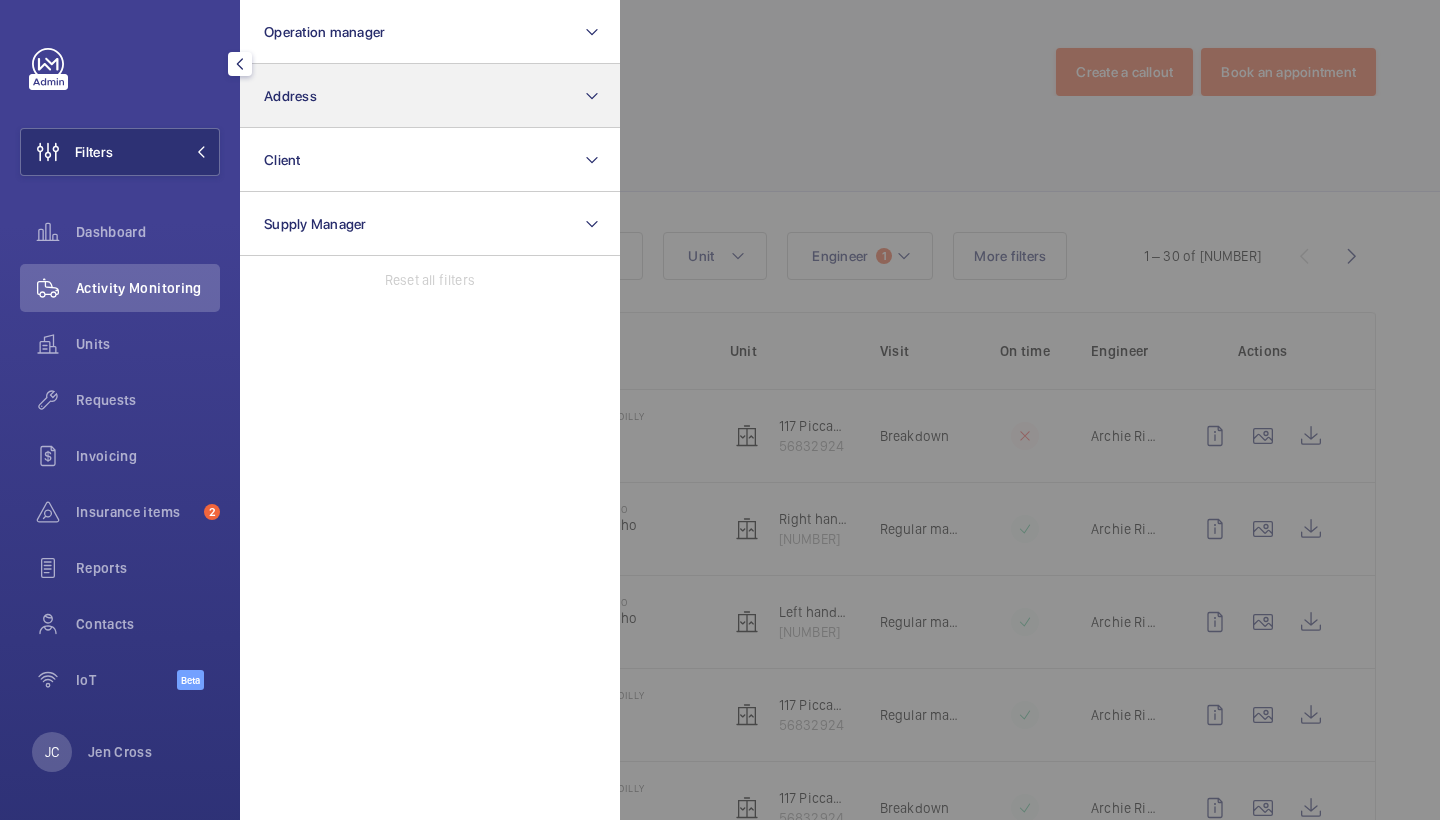 click on "Address" 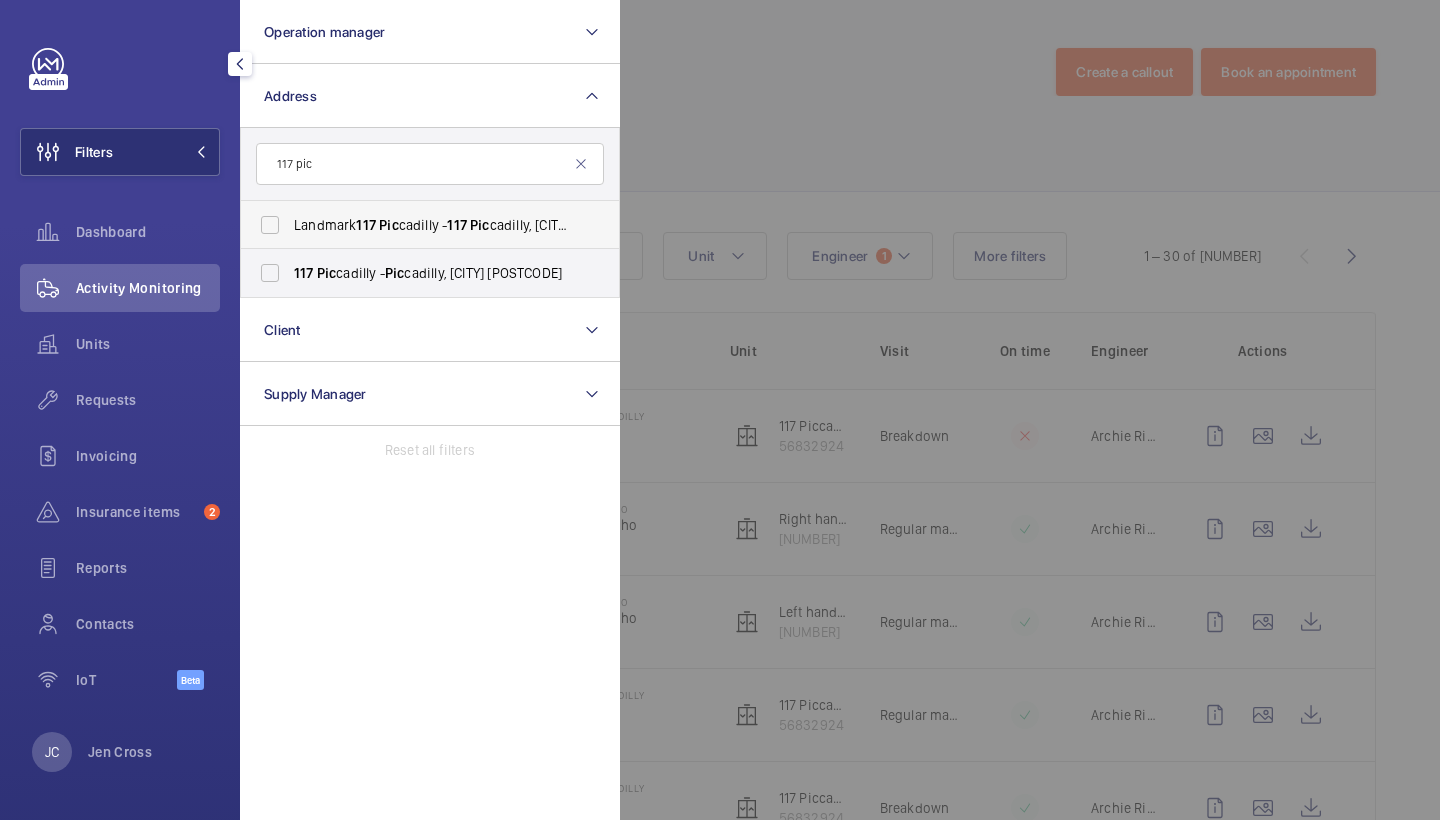 type on "117 pic" 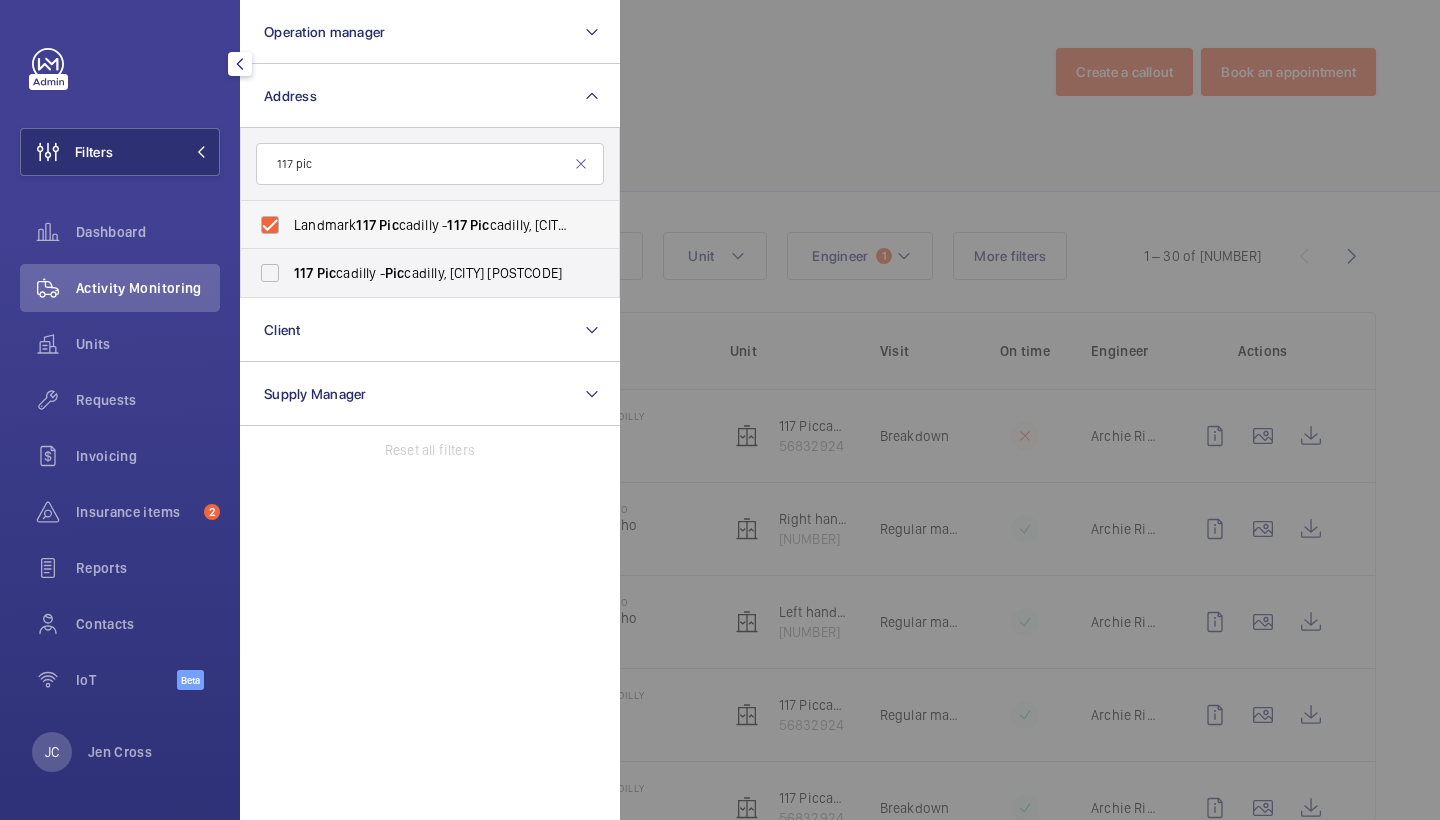 checkbox on "true" 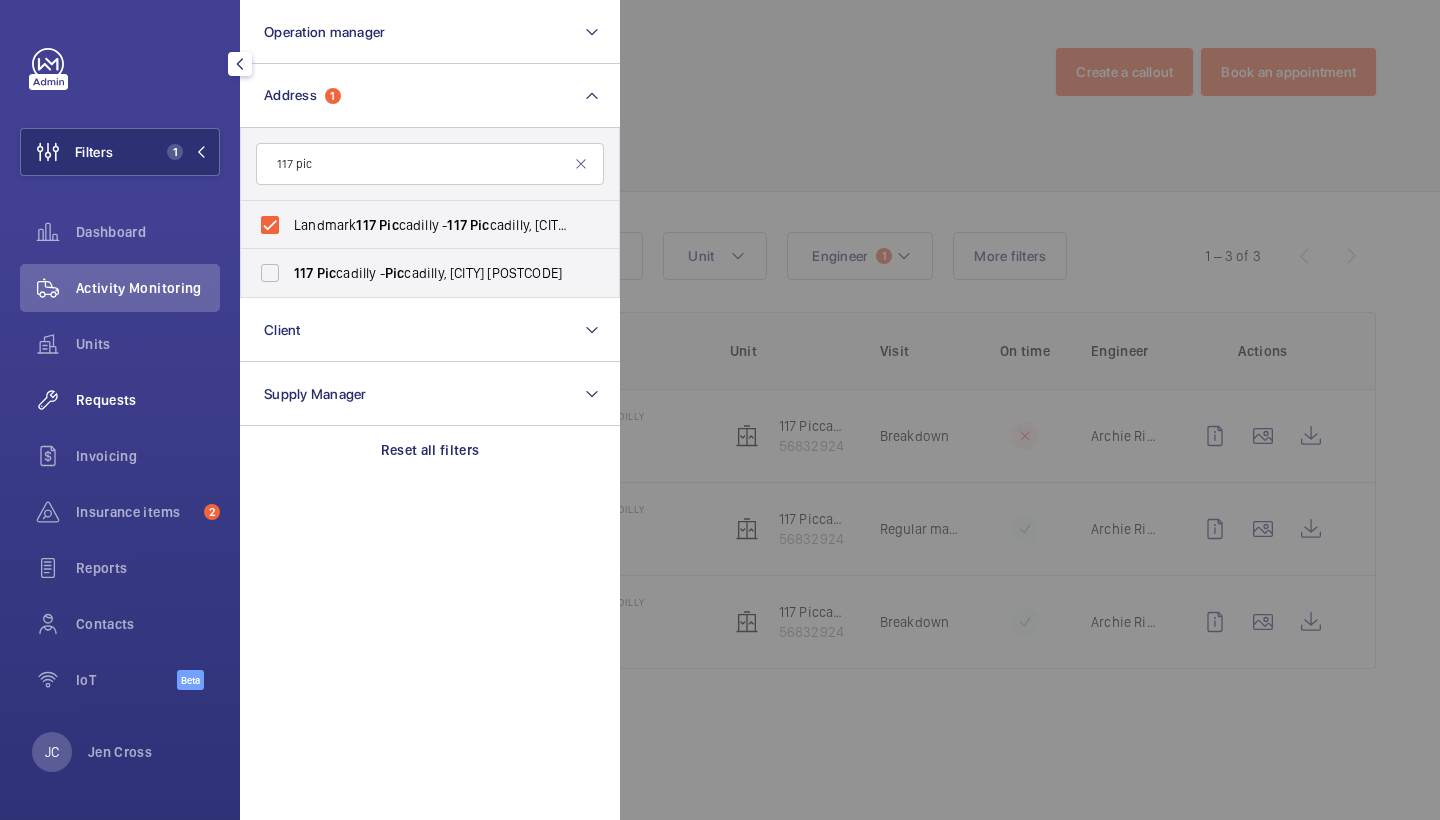 click on "Requests" 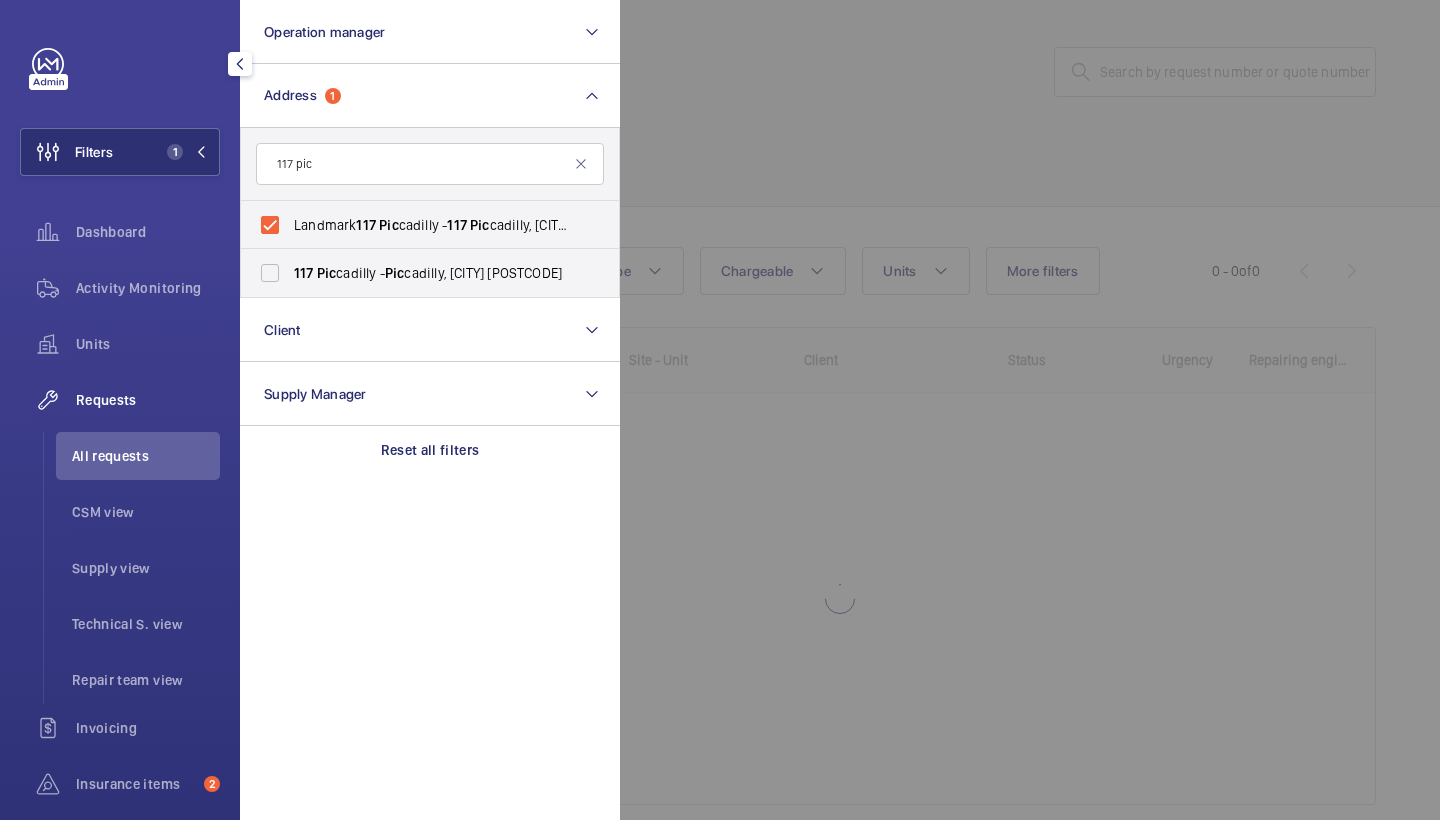 click 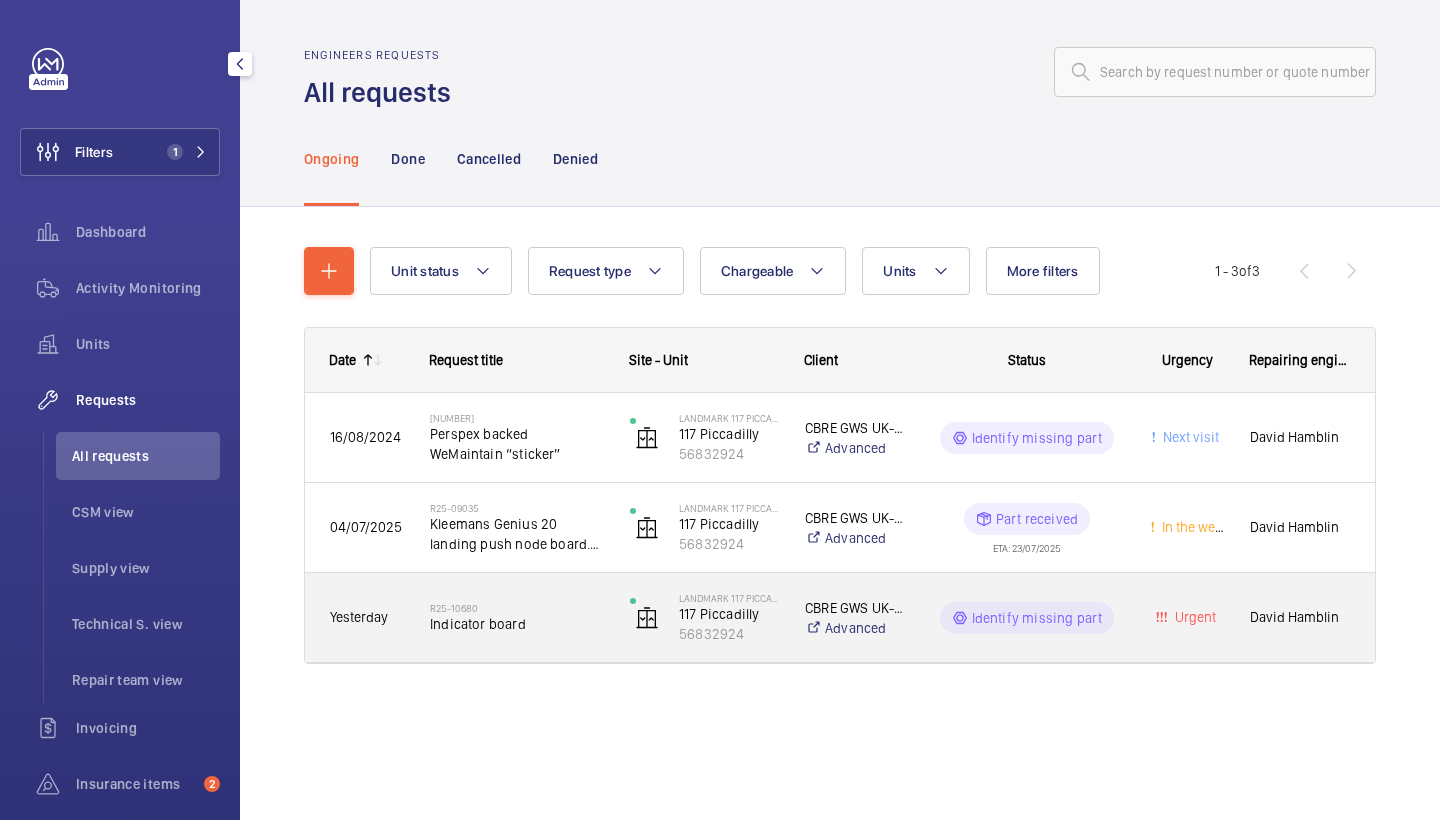click on "Indicator board" 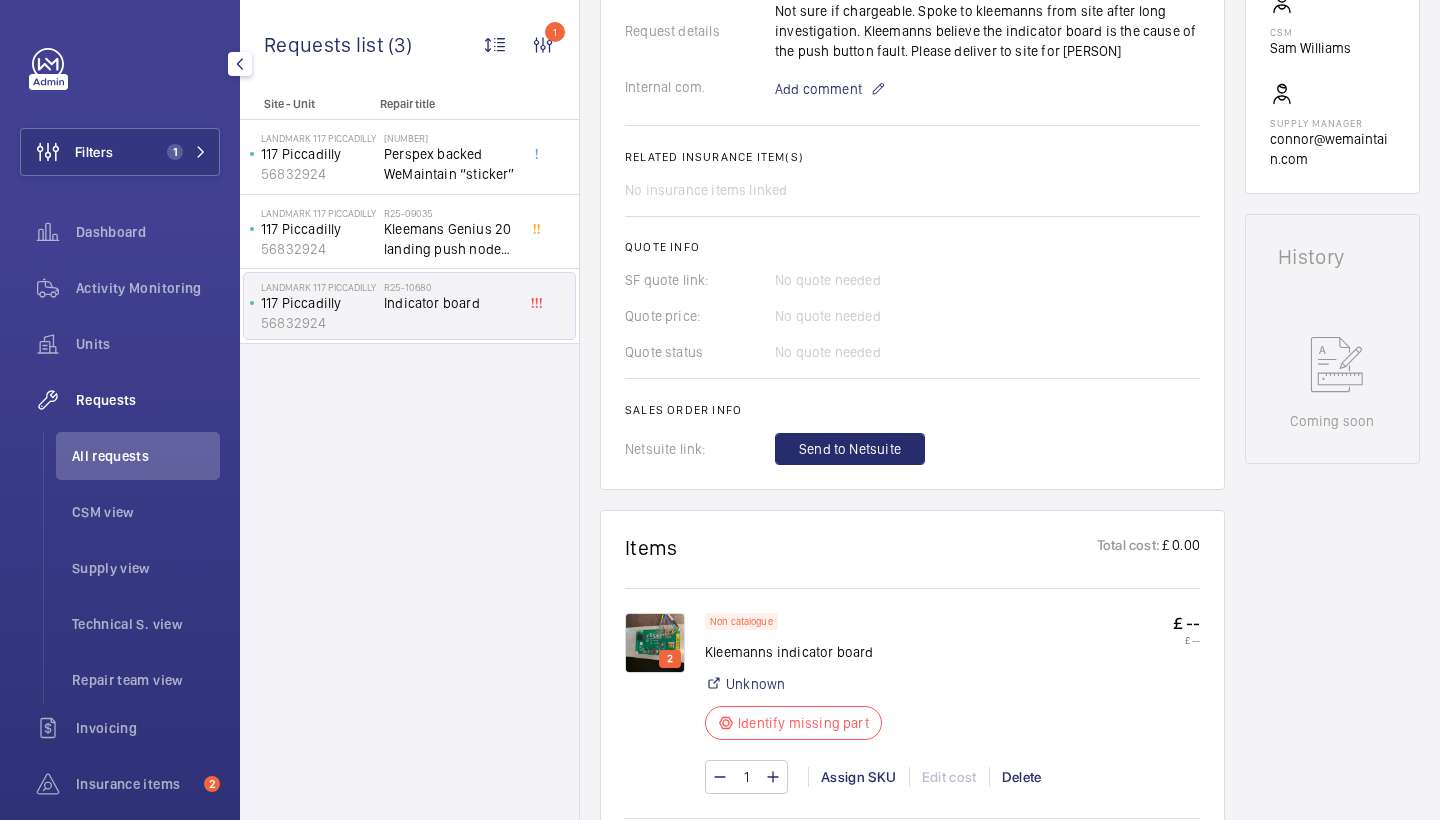 scroll, scrollTop: 811, scrollLeft: 0, axis: vertical 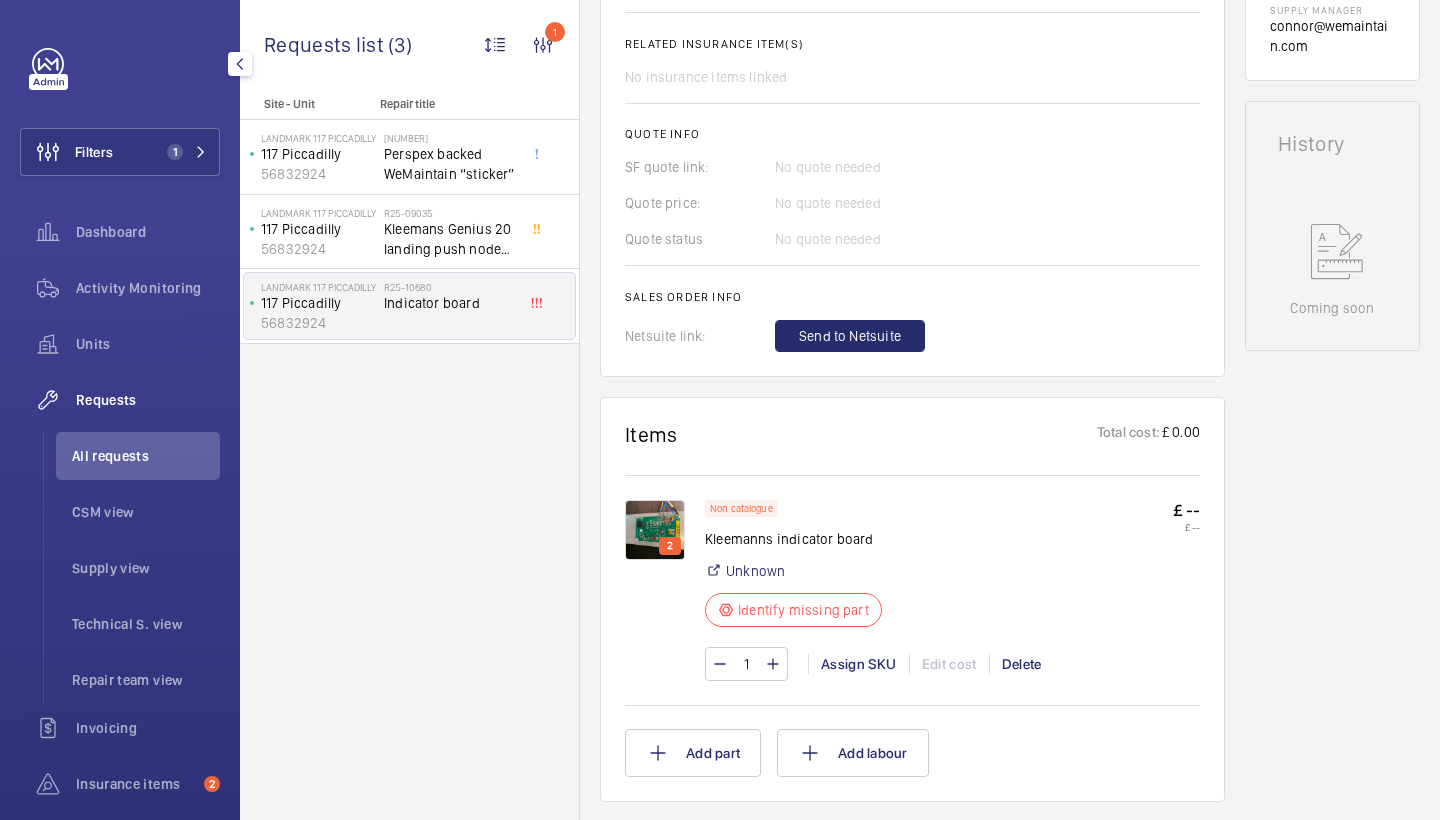 click 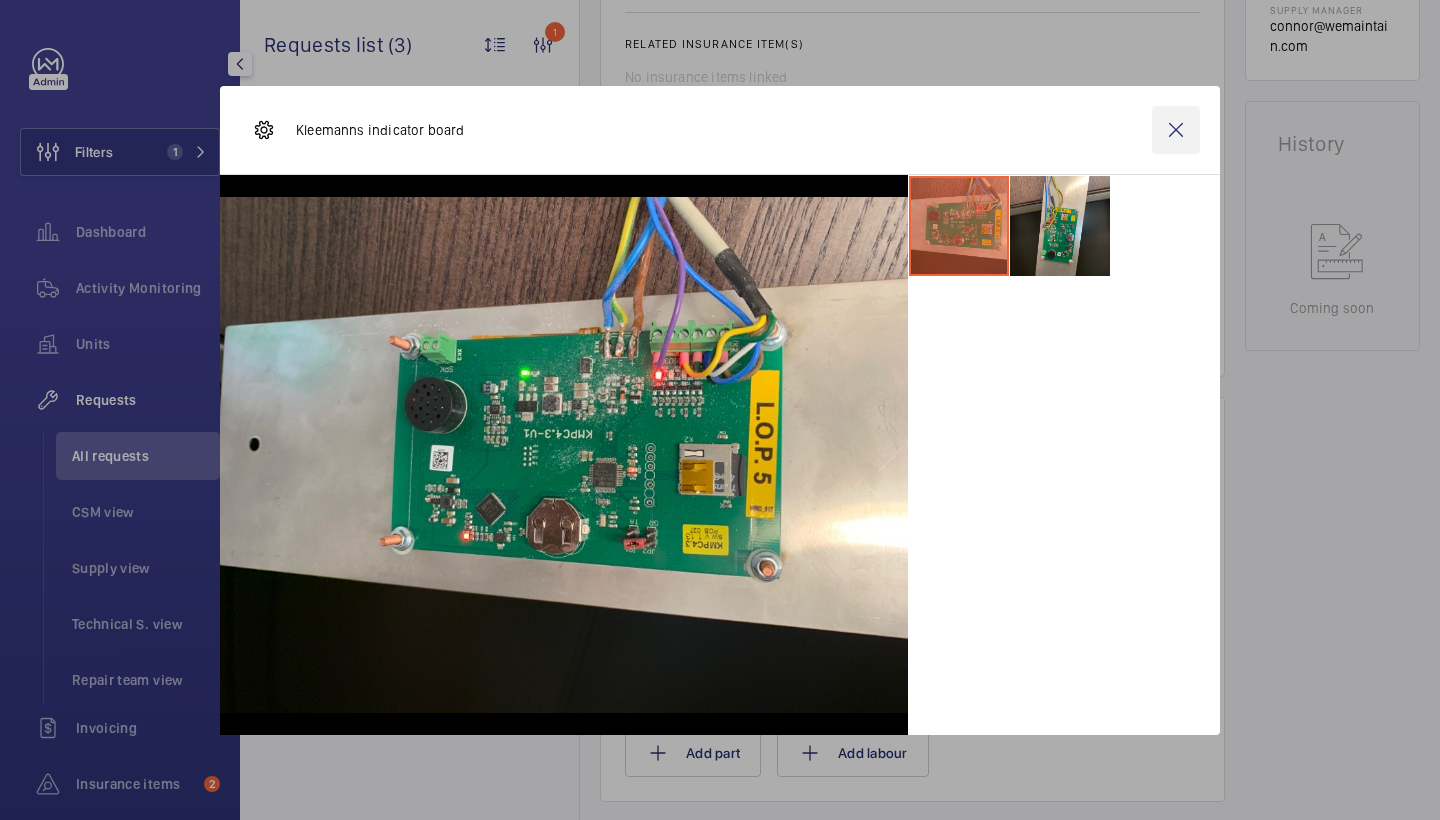 click at bounding box center [1176, 130] 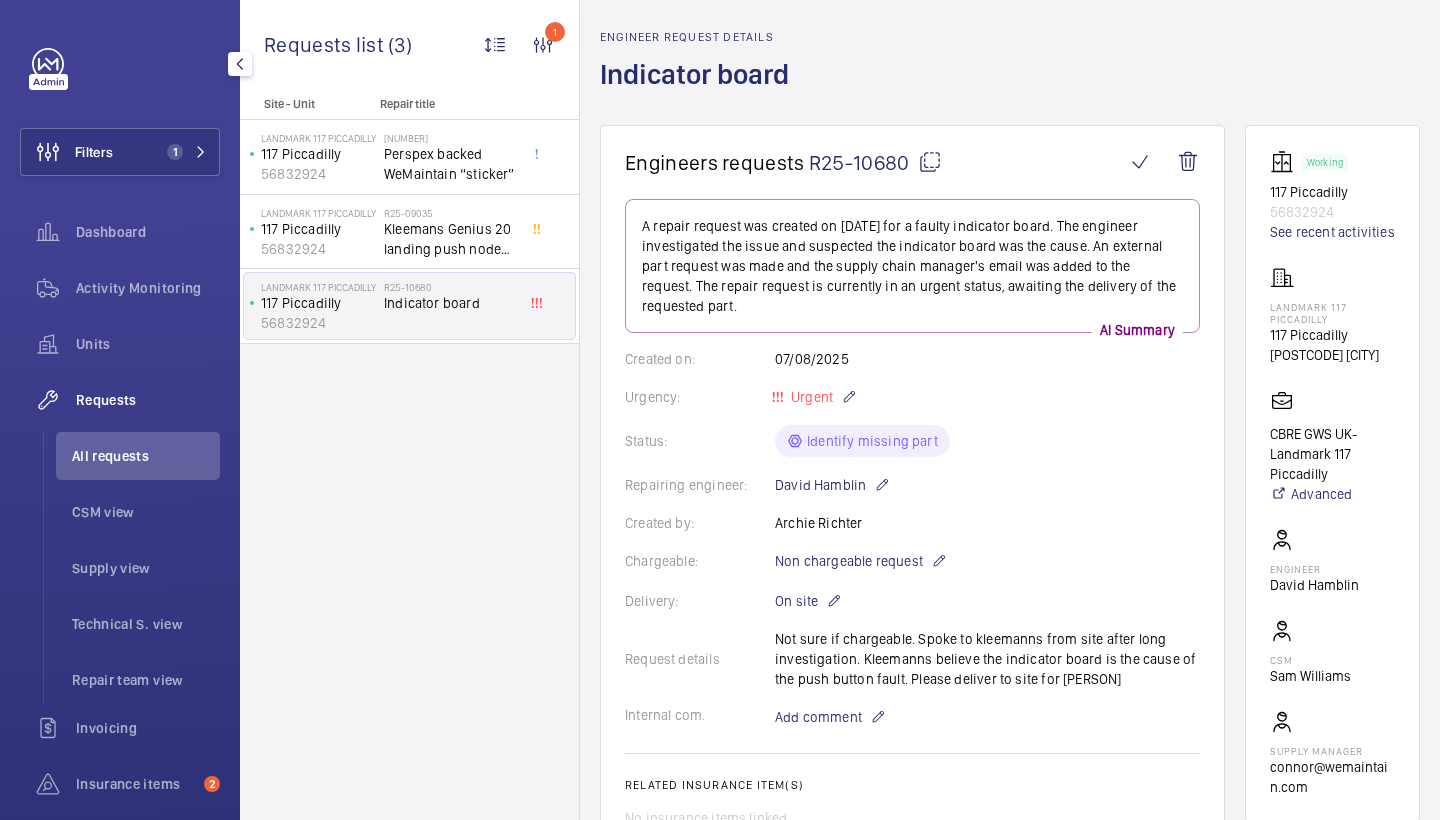 scroll, scrollTop: 63, scrollLeft: 0, axis: vertical 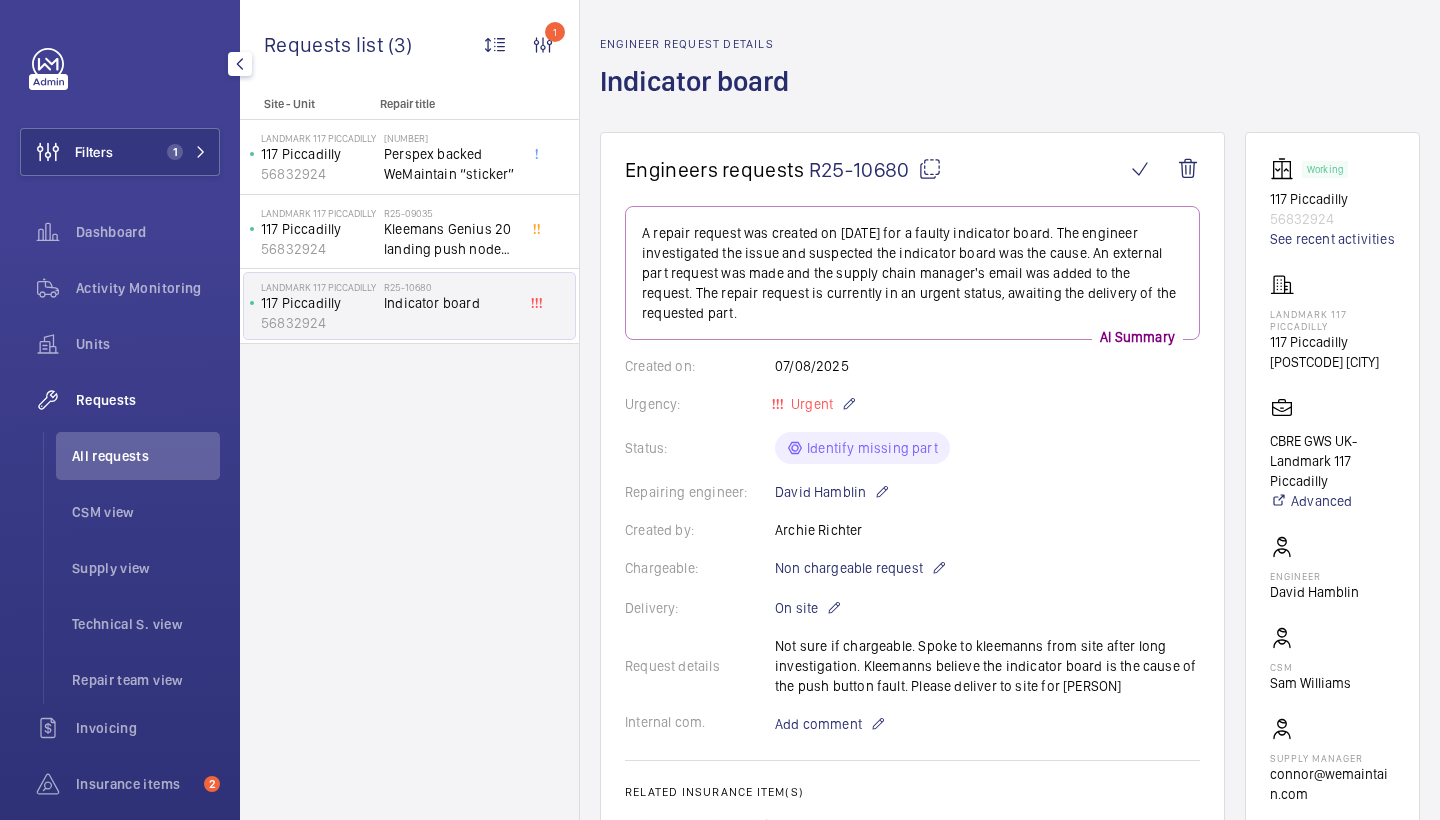 click 